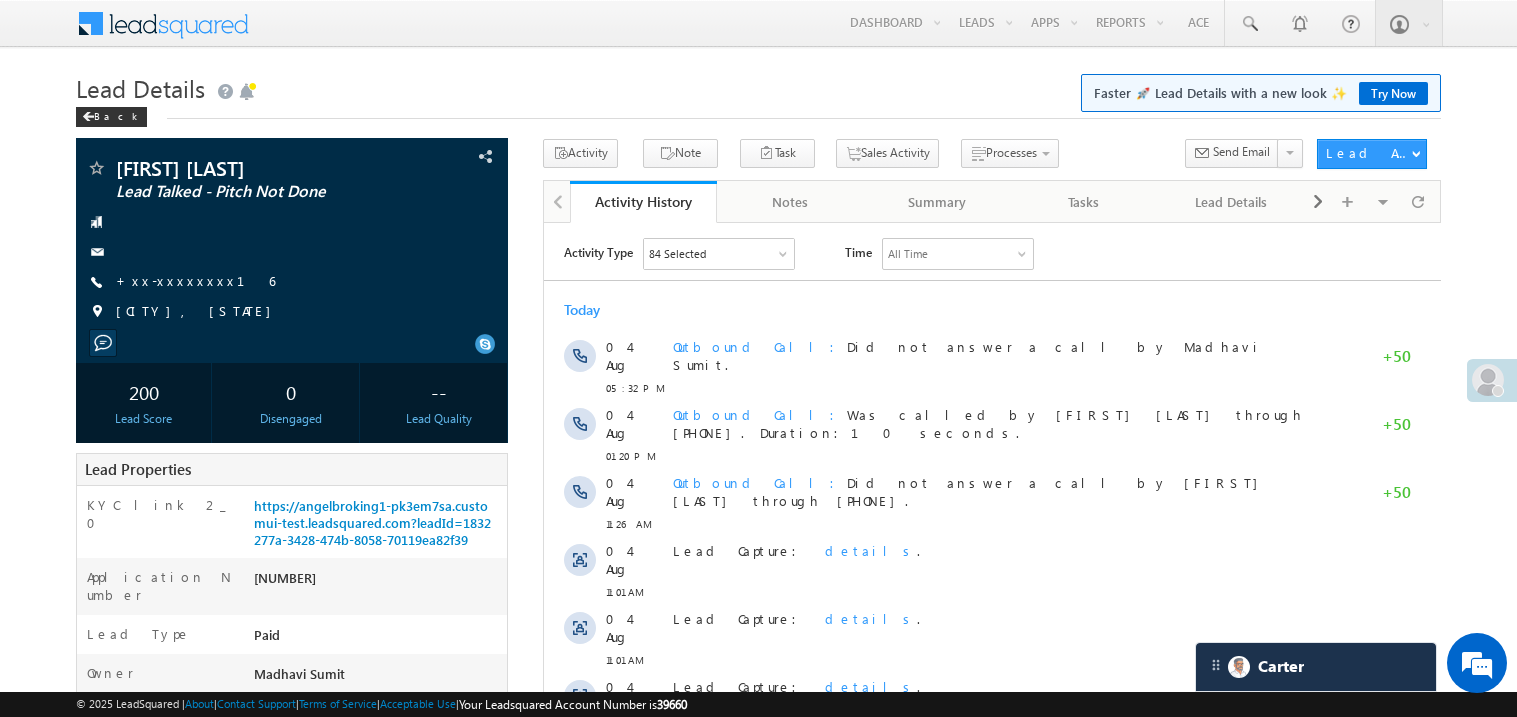 scroll, scrollTop: 0, scrollLeft: 0, axis: both 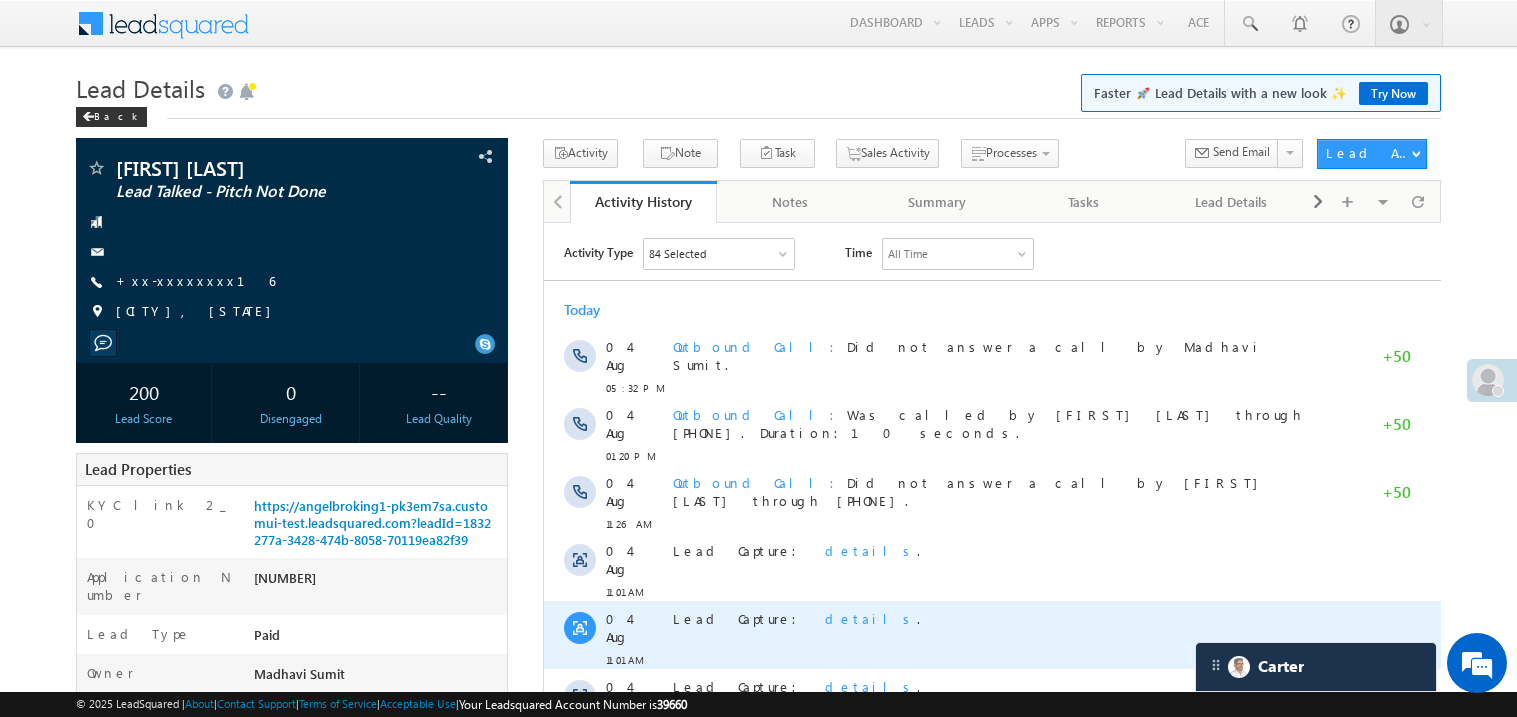 click on "Lead Capture:
details ." at bounding box center [1001, 618] 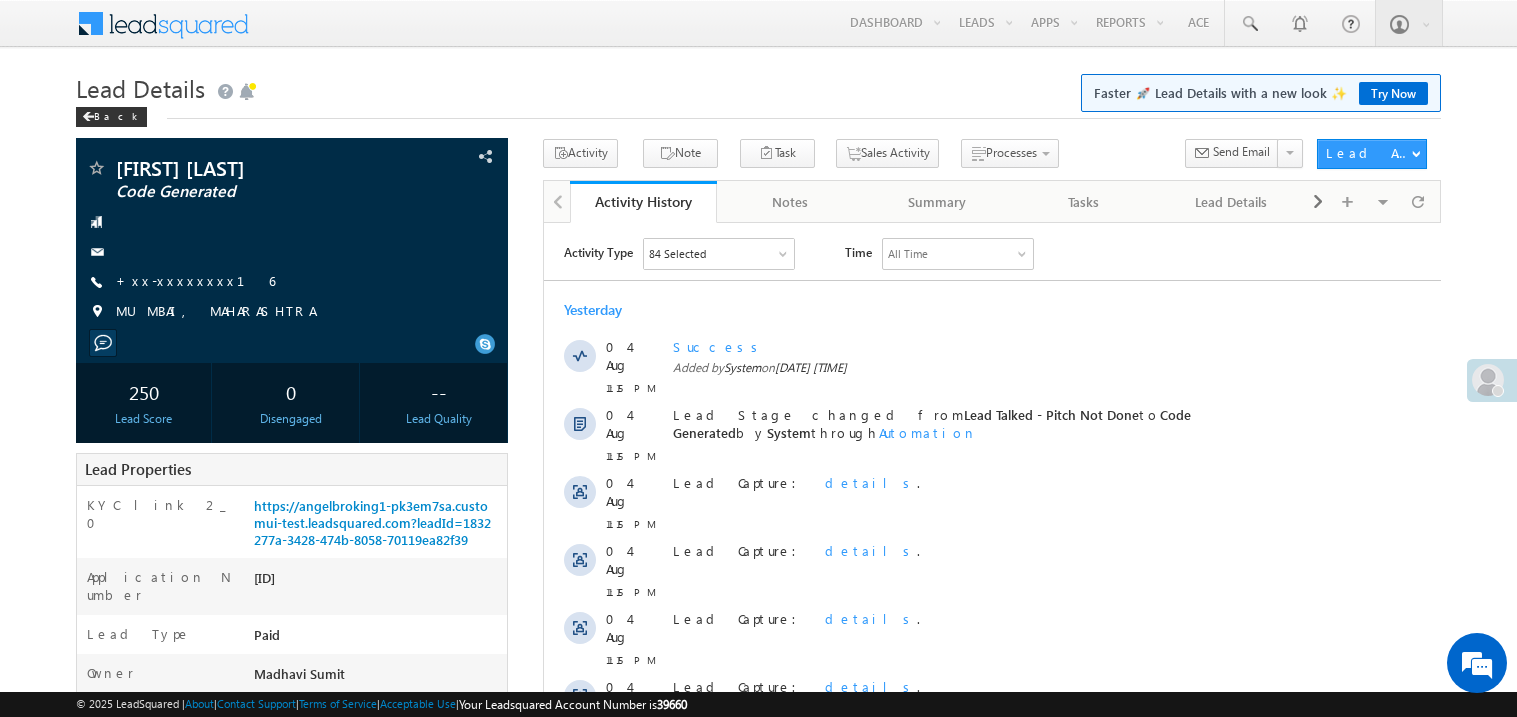 scroll, scrollTop: 0, scrollLeft: 0, axis: both 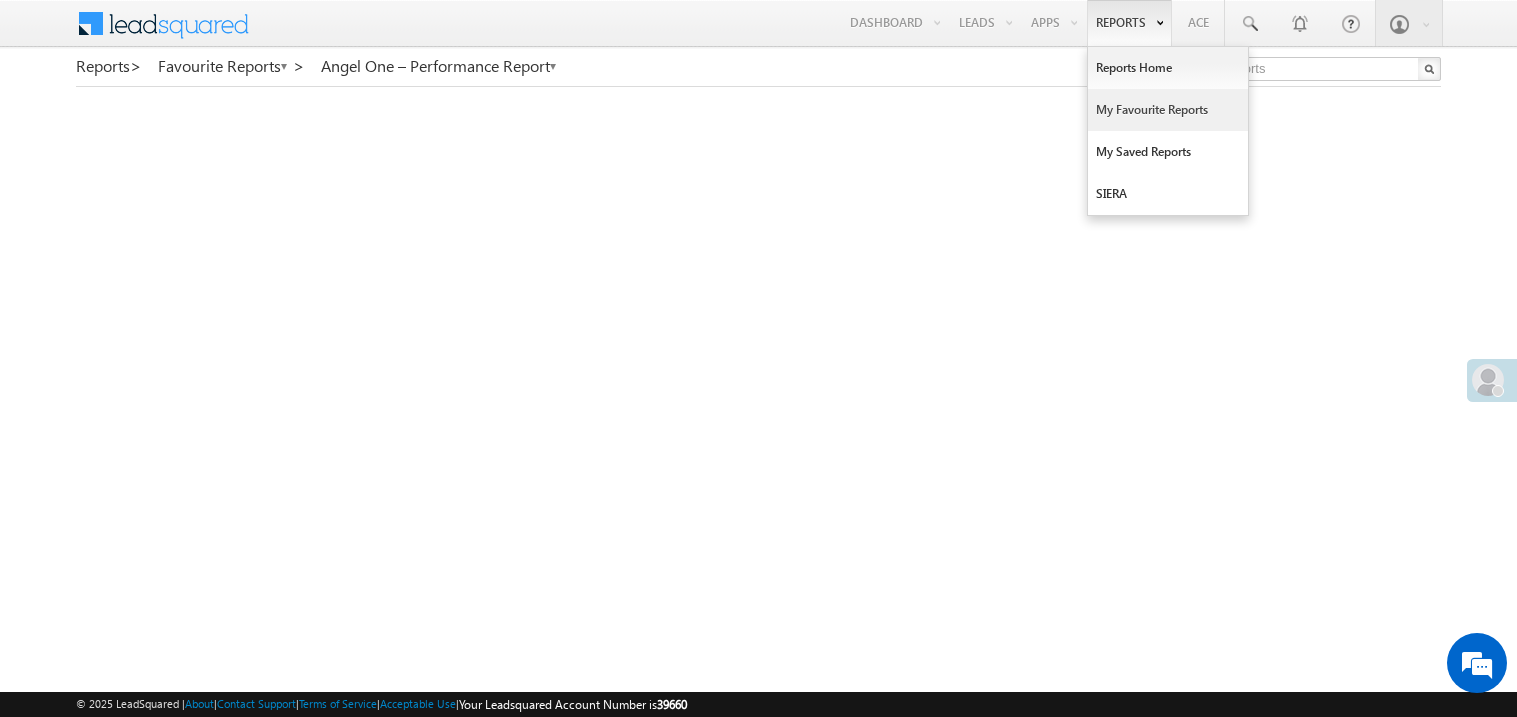 click on "My Favourite Reports" at bounding box center [1168, 110] 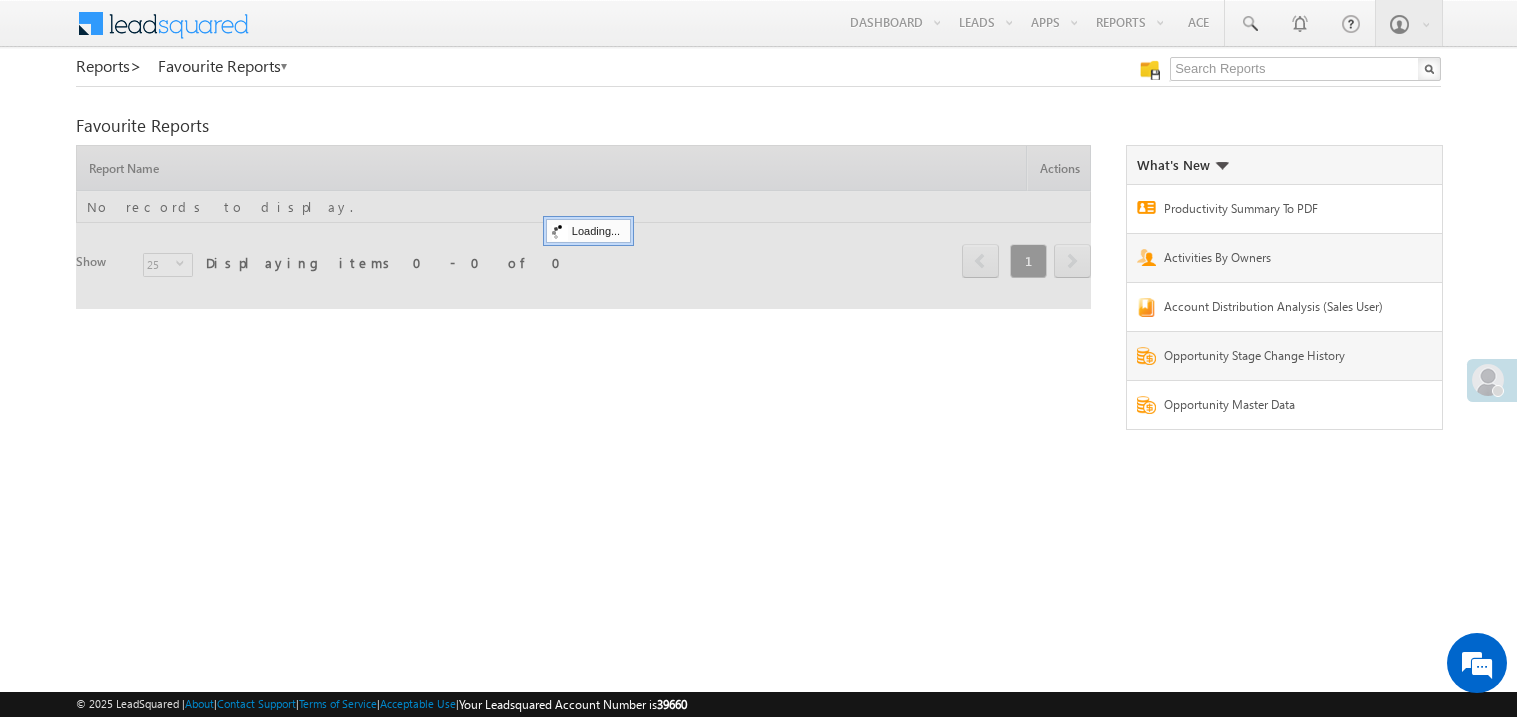 scroll, scrollTop: 0, scrollLeft: 0, axis: both 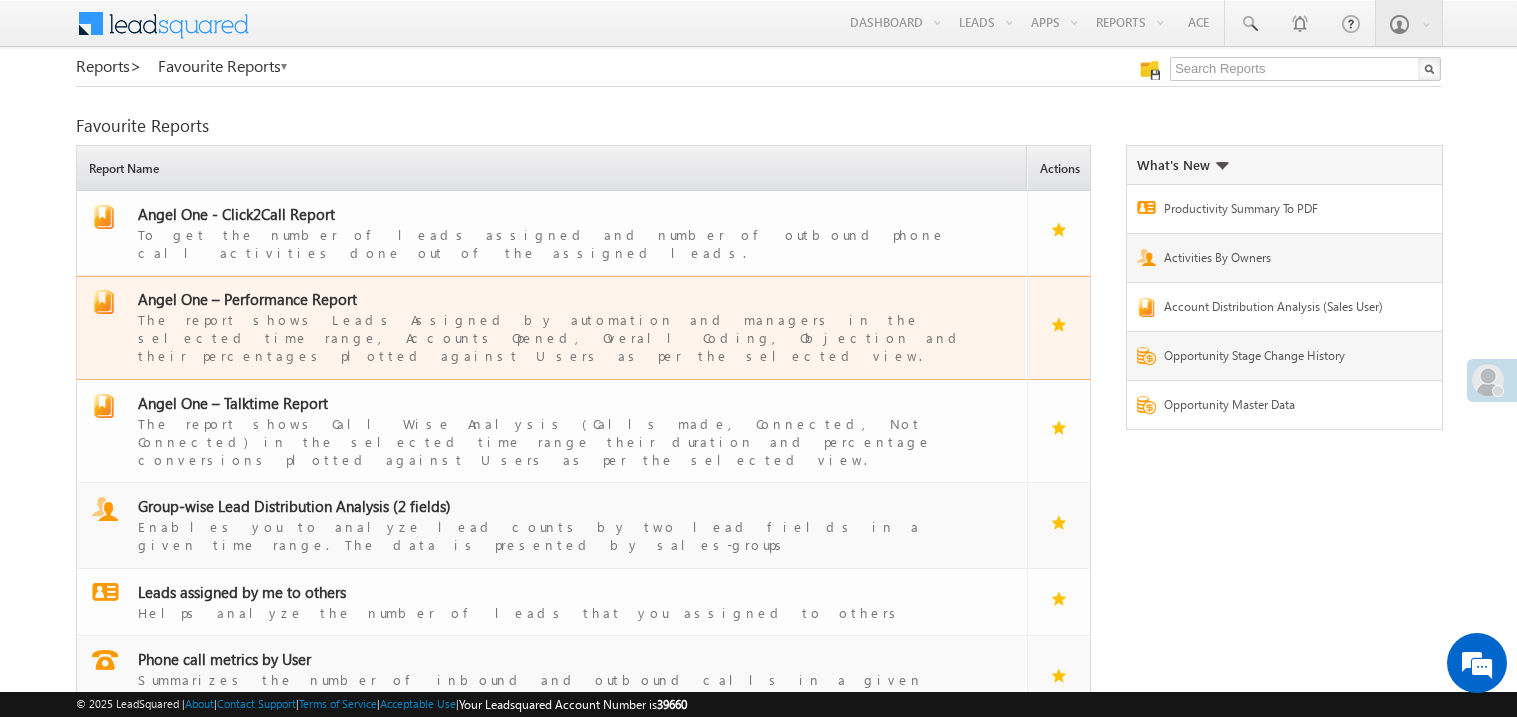 click on "Angel One – Performance Report" at bounding box center (247, 299) 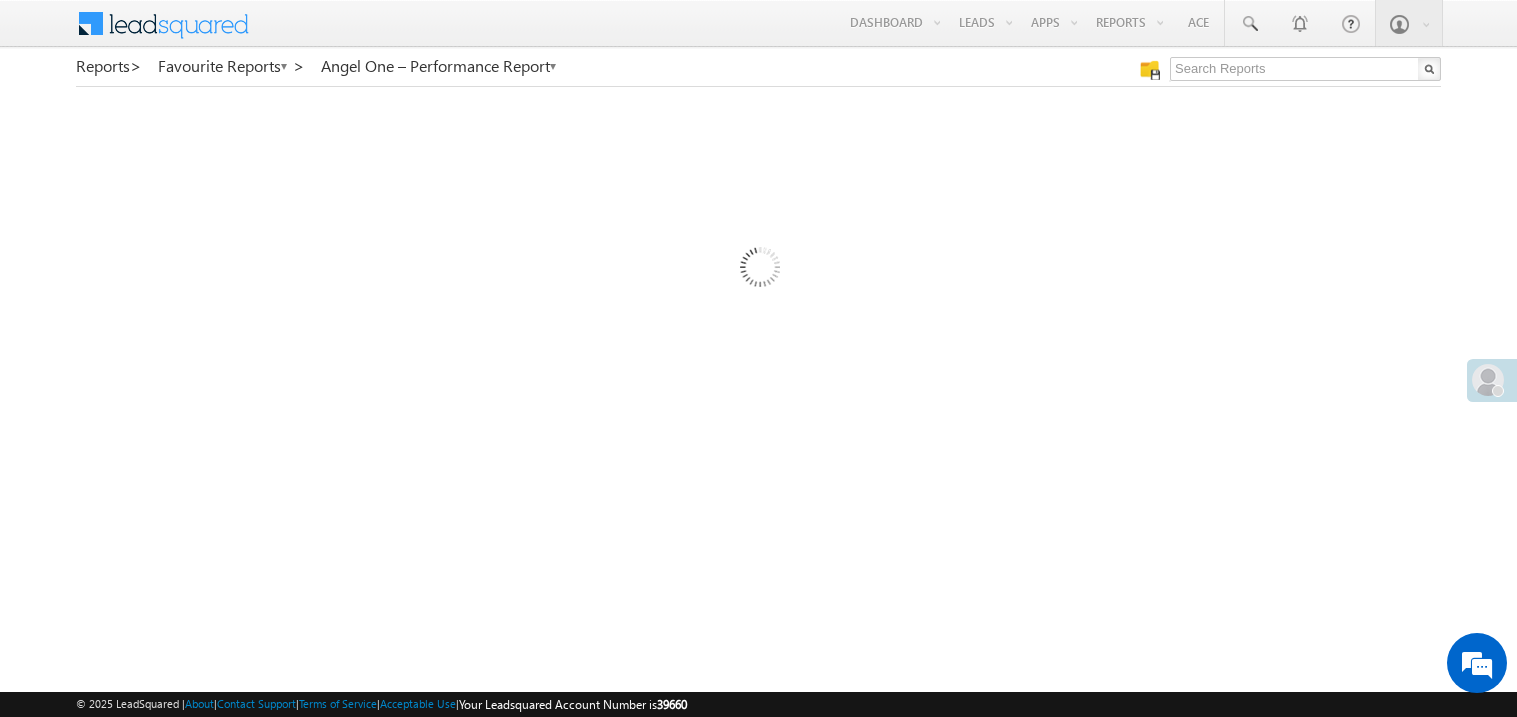 scroll, scrollTop: 0, scrollLeft: 0, axis: both 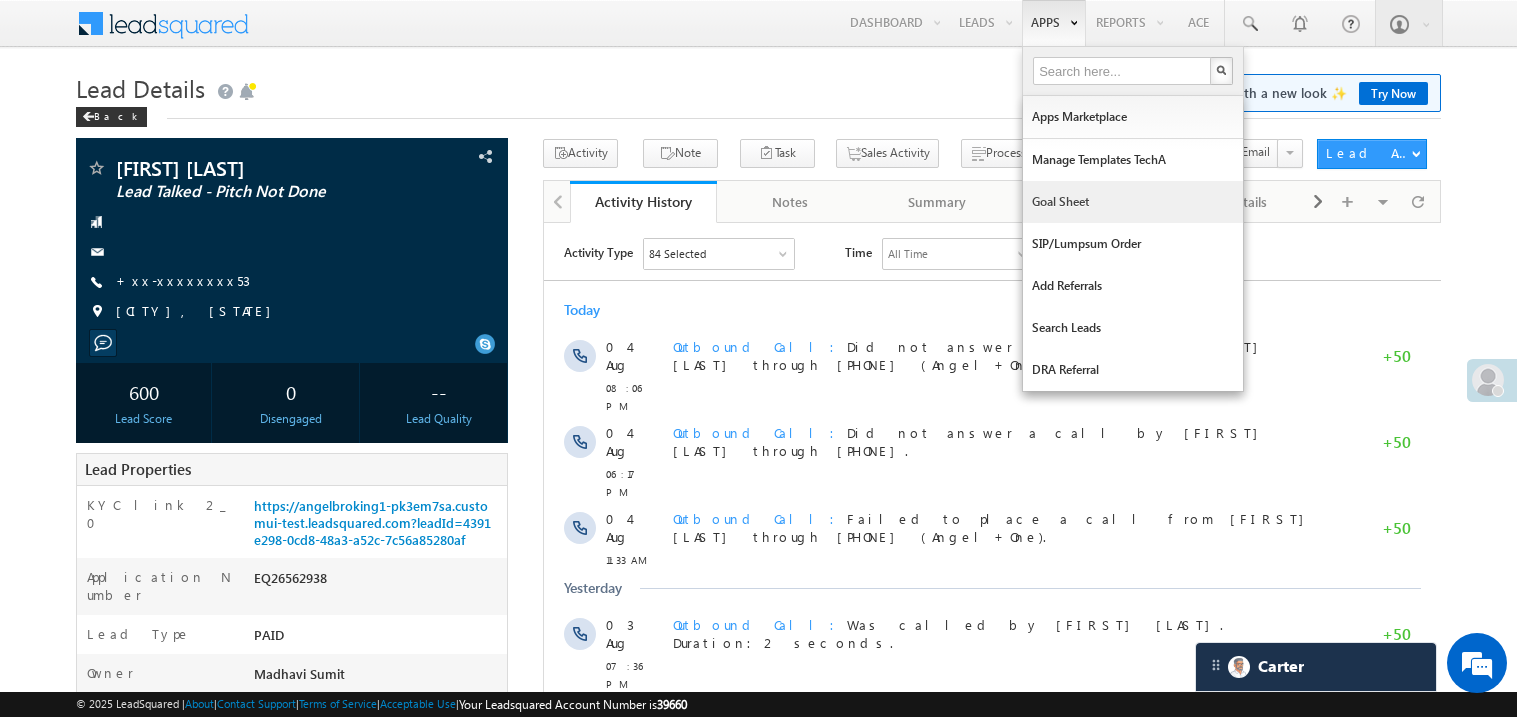 click on "Goal Sheet" at bounding box center (1133, 202) 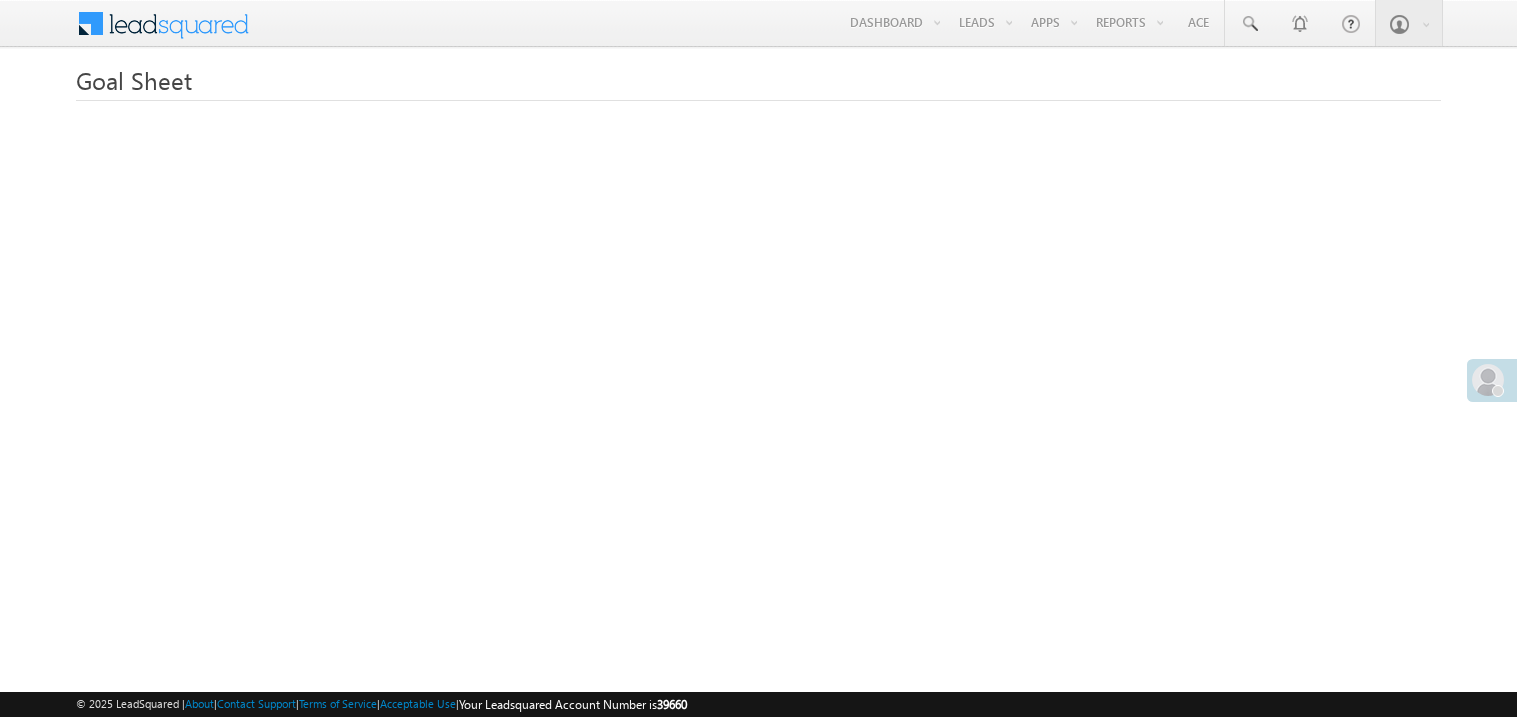 scroll, scrollTop: 0, scrollLeft: 0, axis: both 